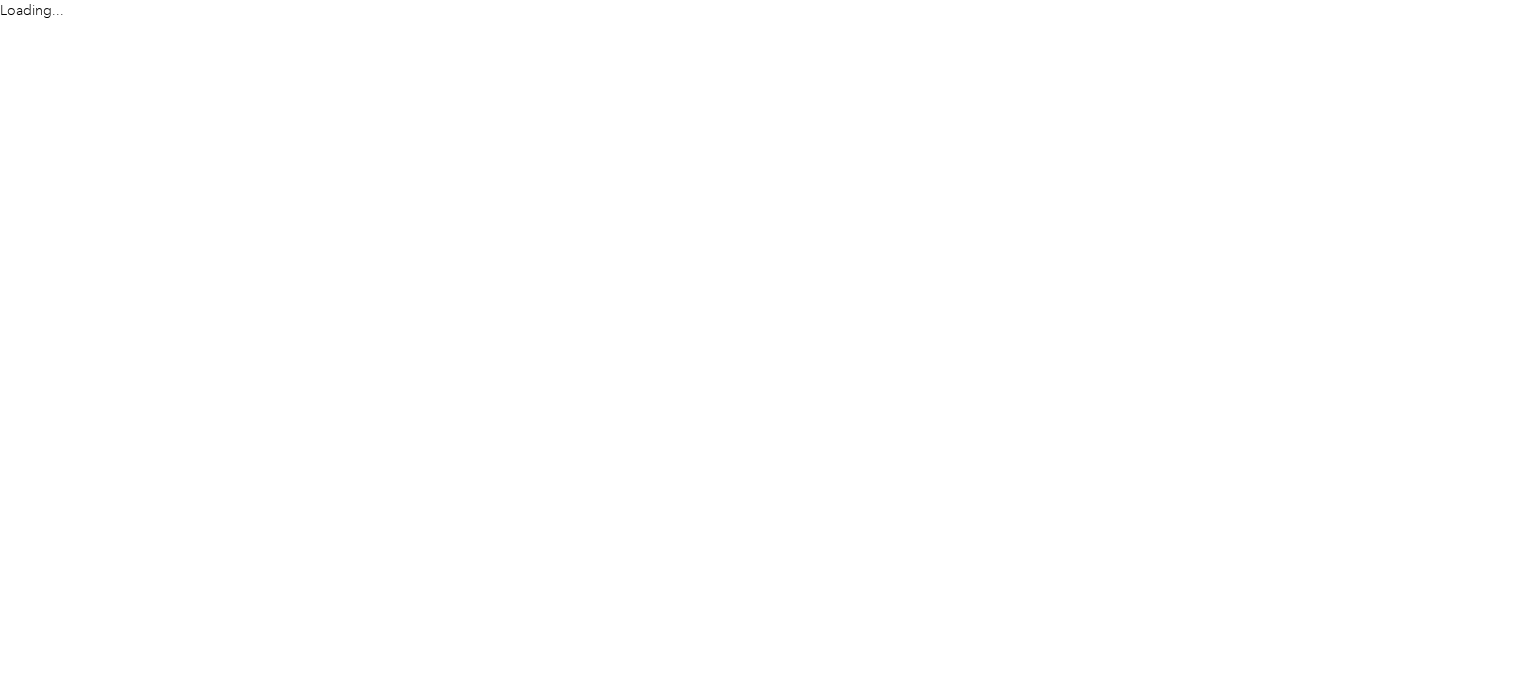 scroll, scrollTop: 0, scrollLeft: 0, axis: both 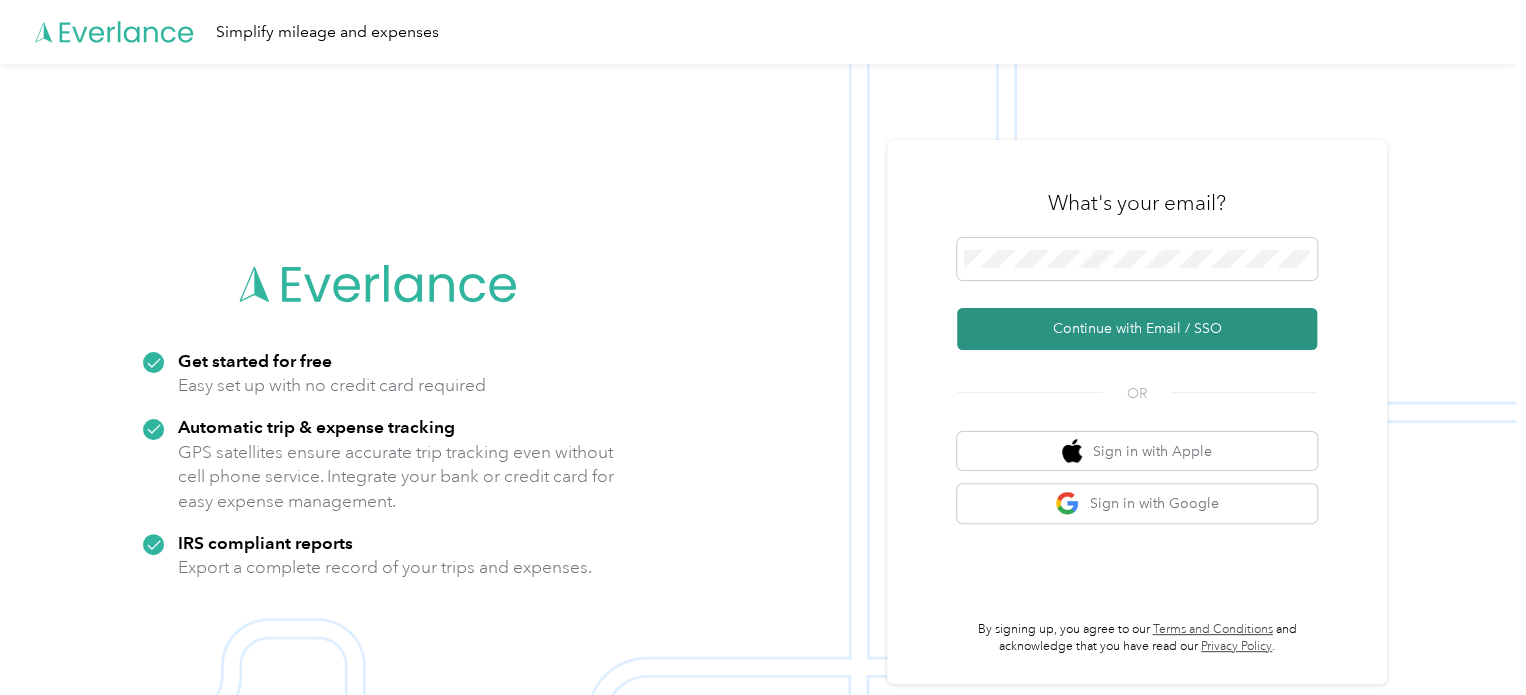 click on "Continue with Email / SSO" at bounding box center (1137, 329) 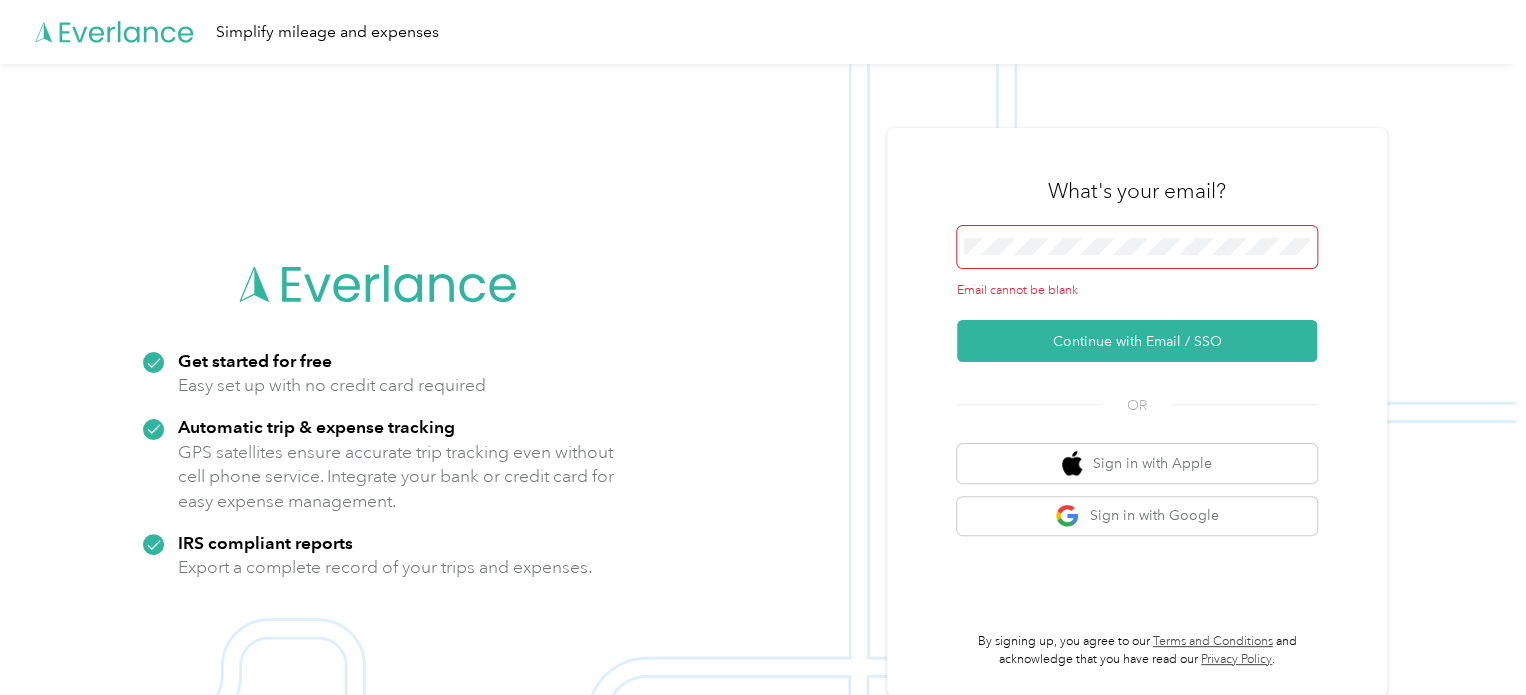 click at bounding box center [1137, 247] 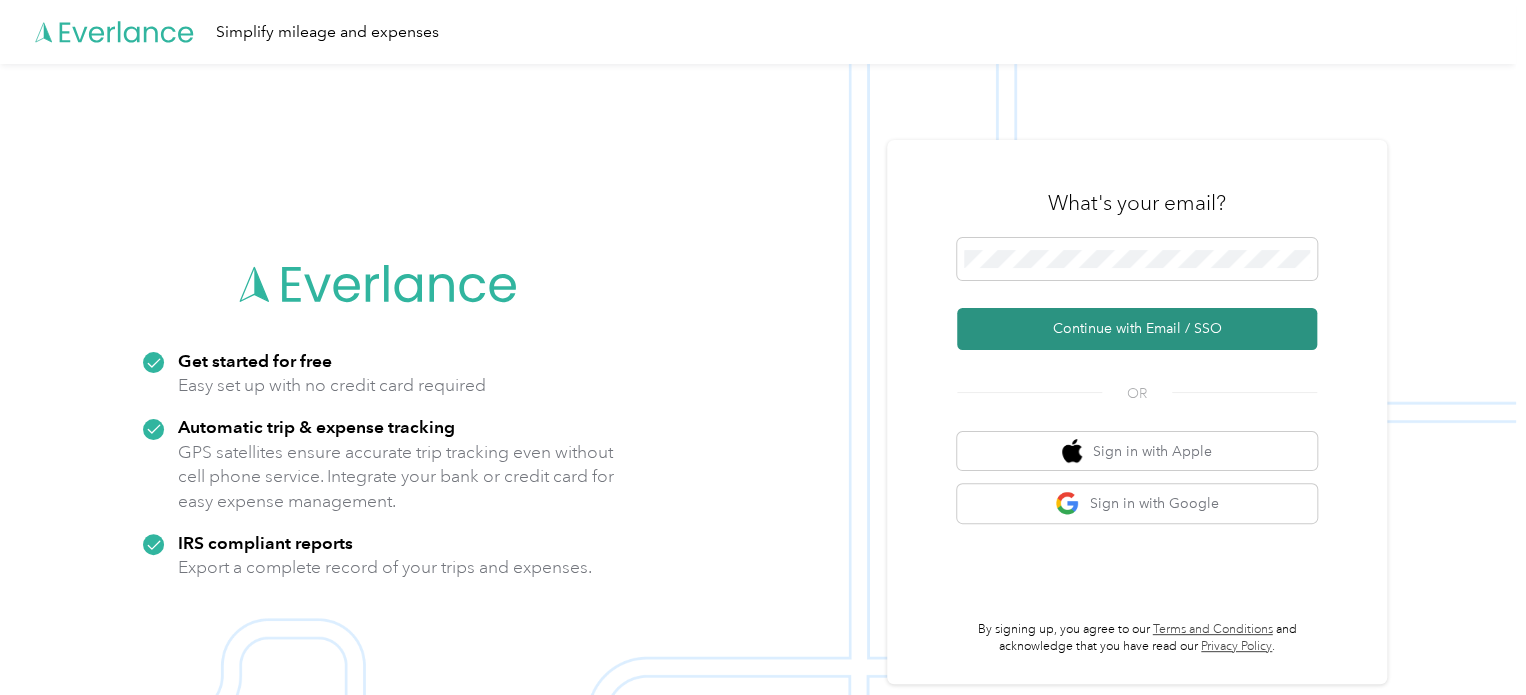 click on "Continue with Email / SSO" at bounding box center [1137, 329] 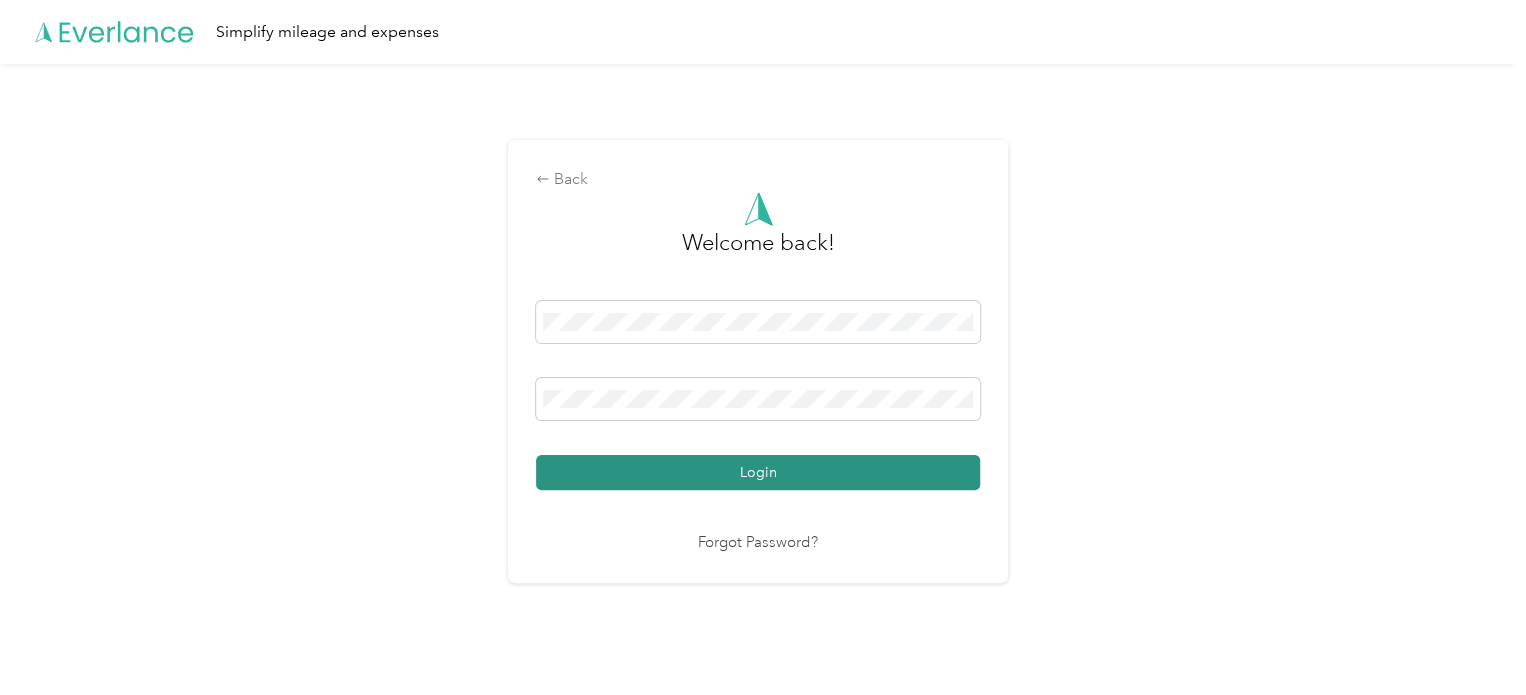click on "Login" at bounding box center (758, 472) 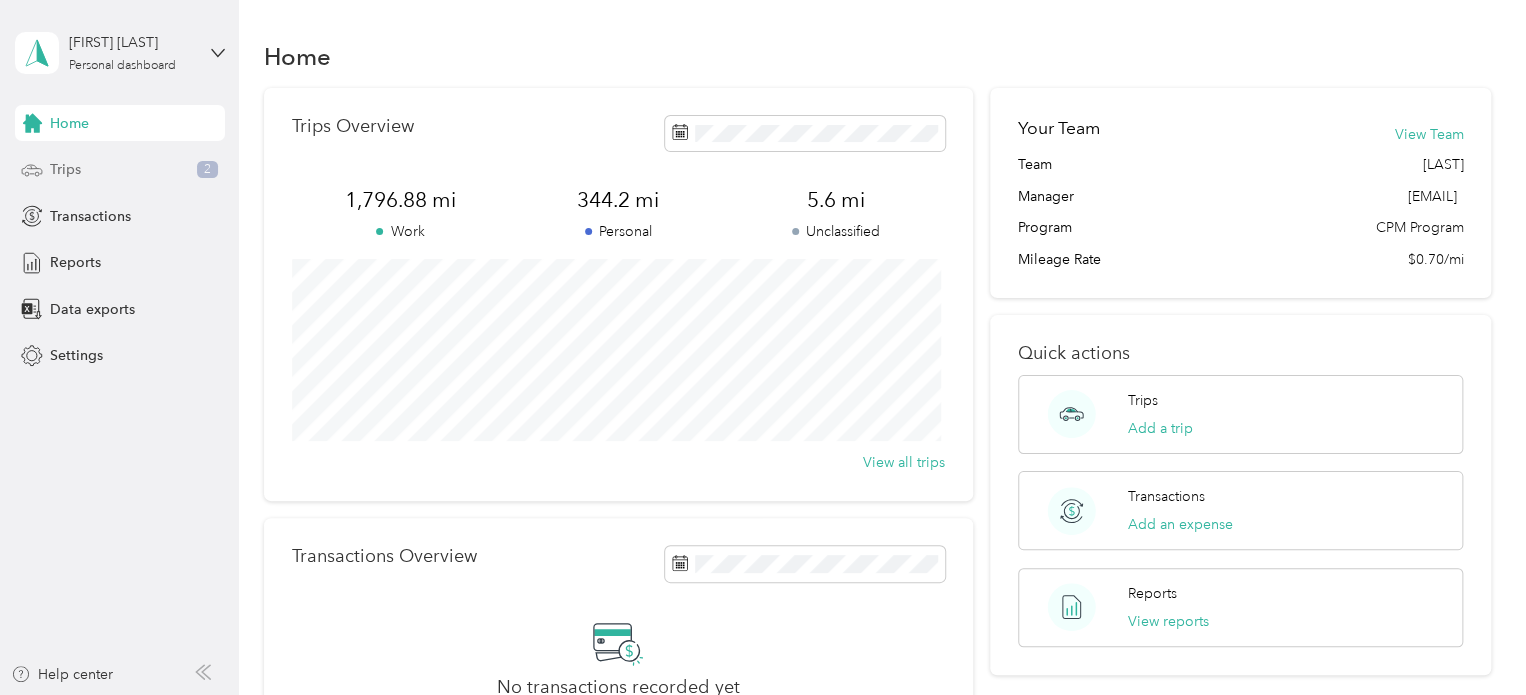 click on "Trips" at bounding box center (65, 169) 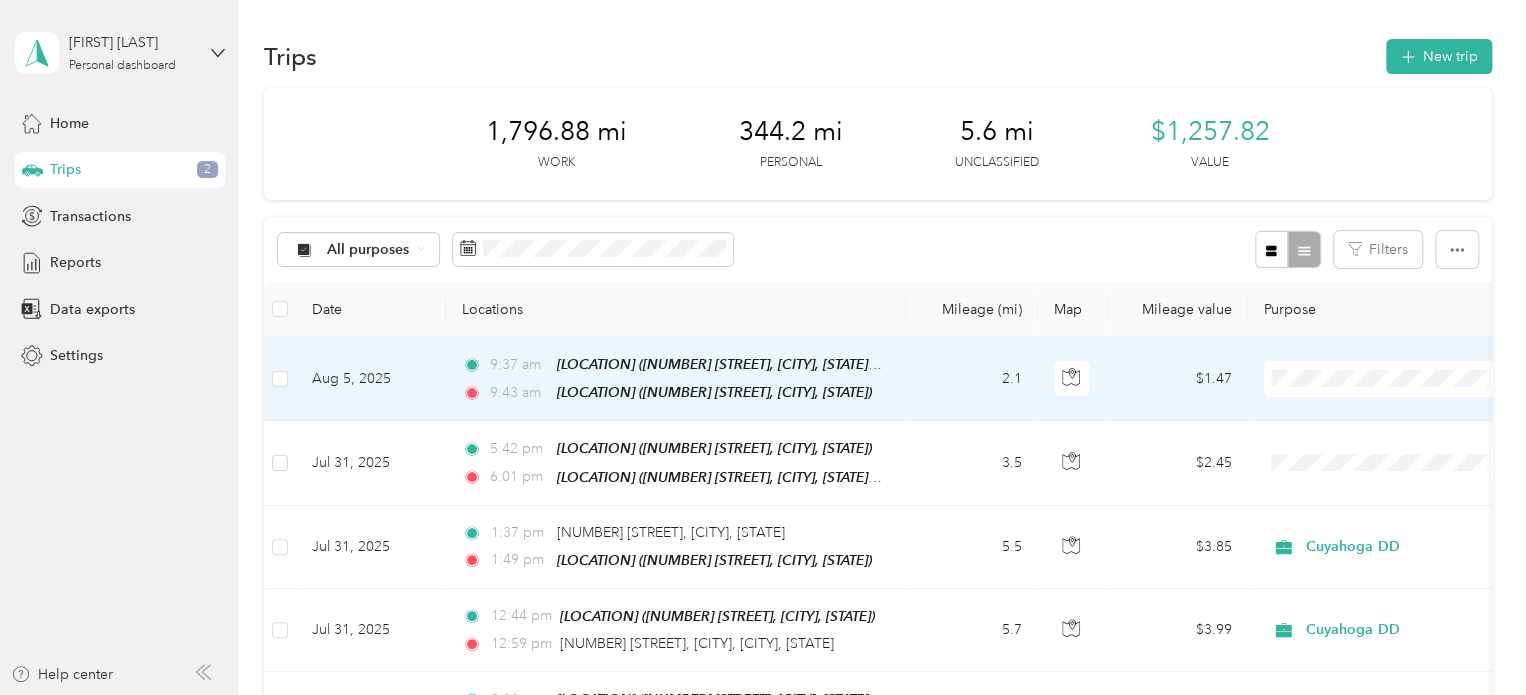 click on "Cuyahoga DD" at bounding box center [1405, 414] 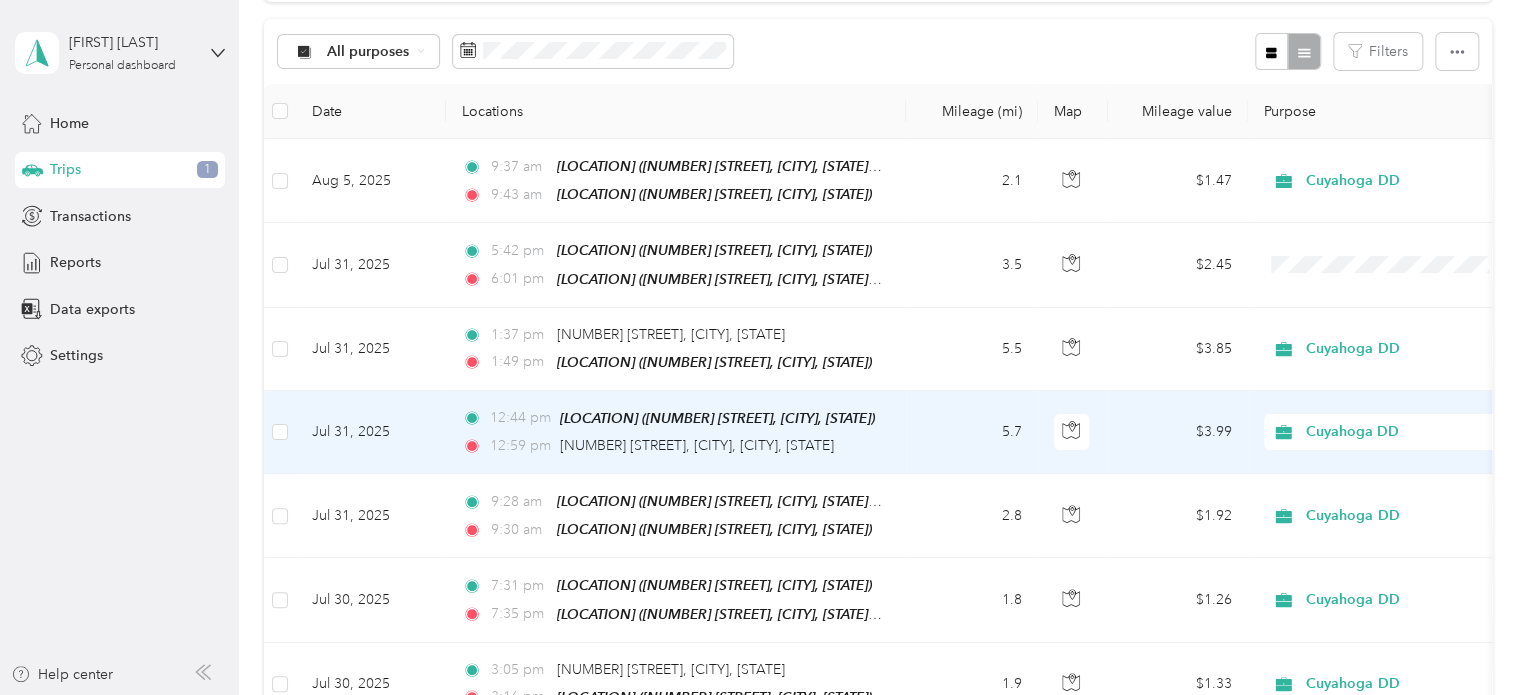 scroll, scrollTop: 200, scrollLeft: 0, axis: vertical 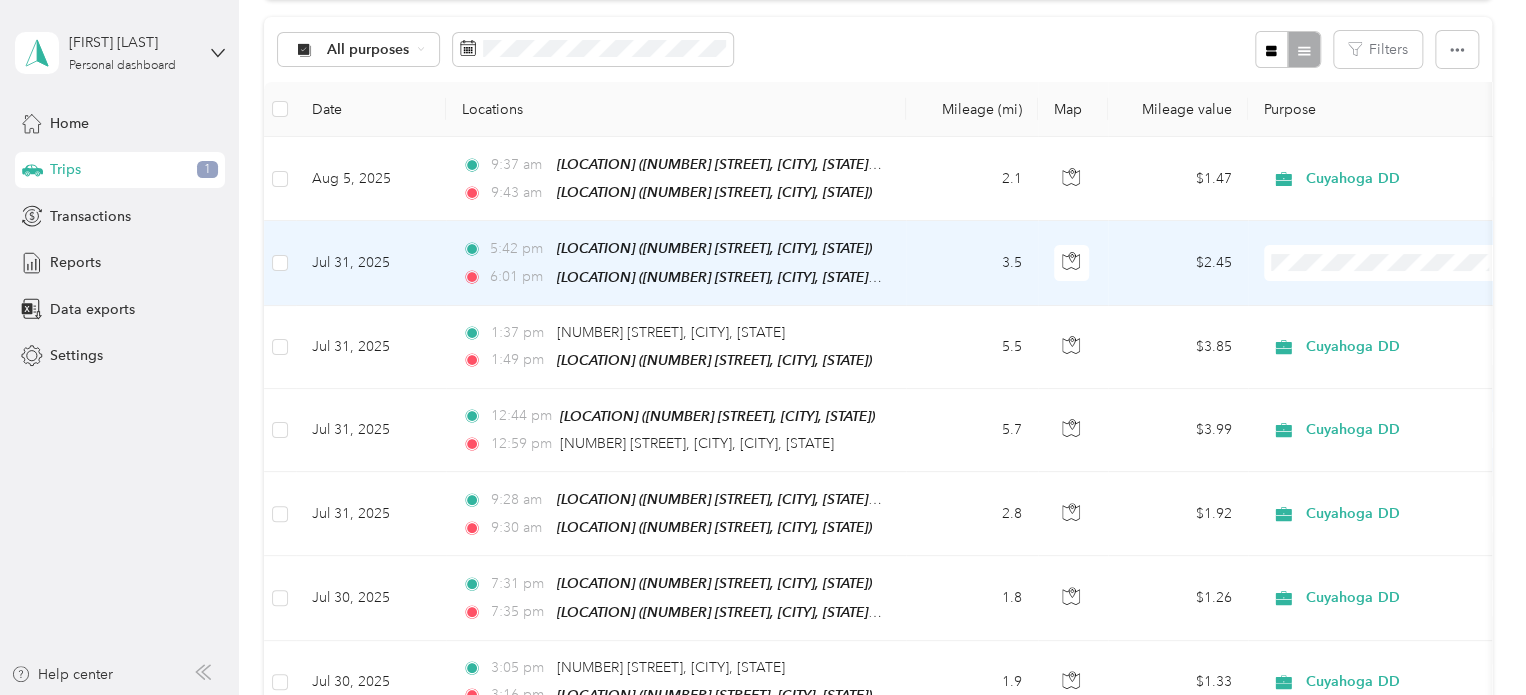 click on "Cuyahoga DD" at bounding box center (1388, 296) 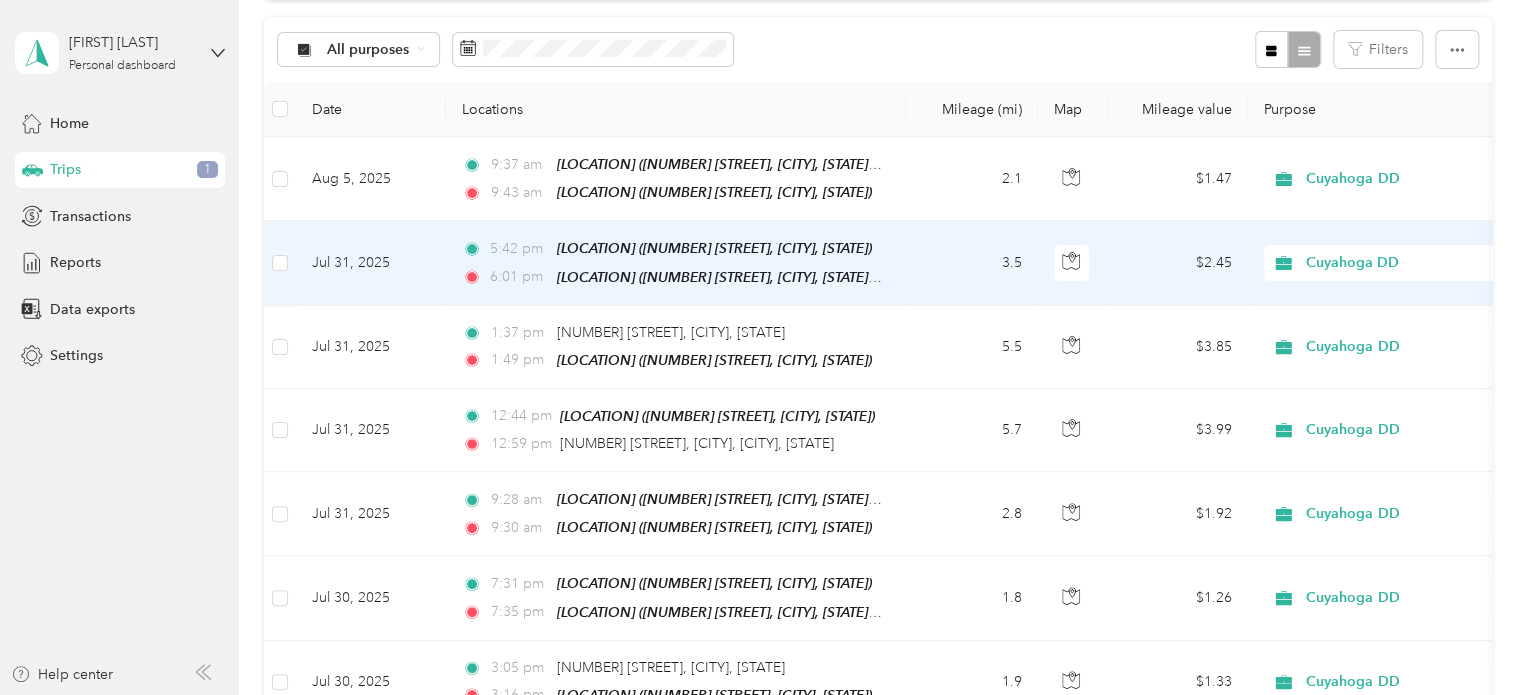 click on "3.5" at bounding box center (972, 263) 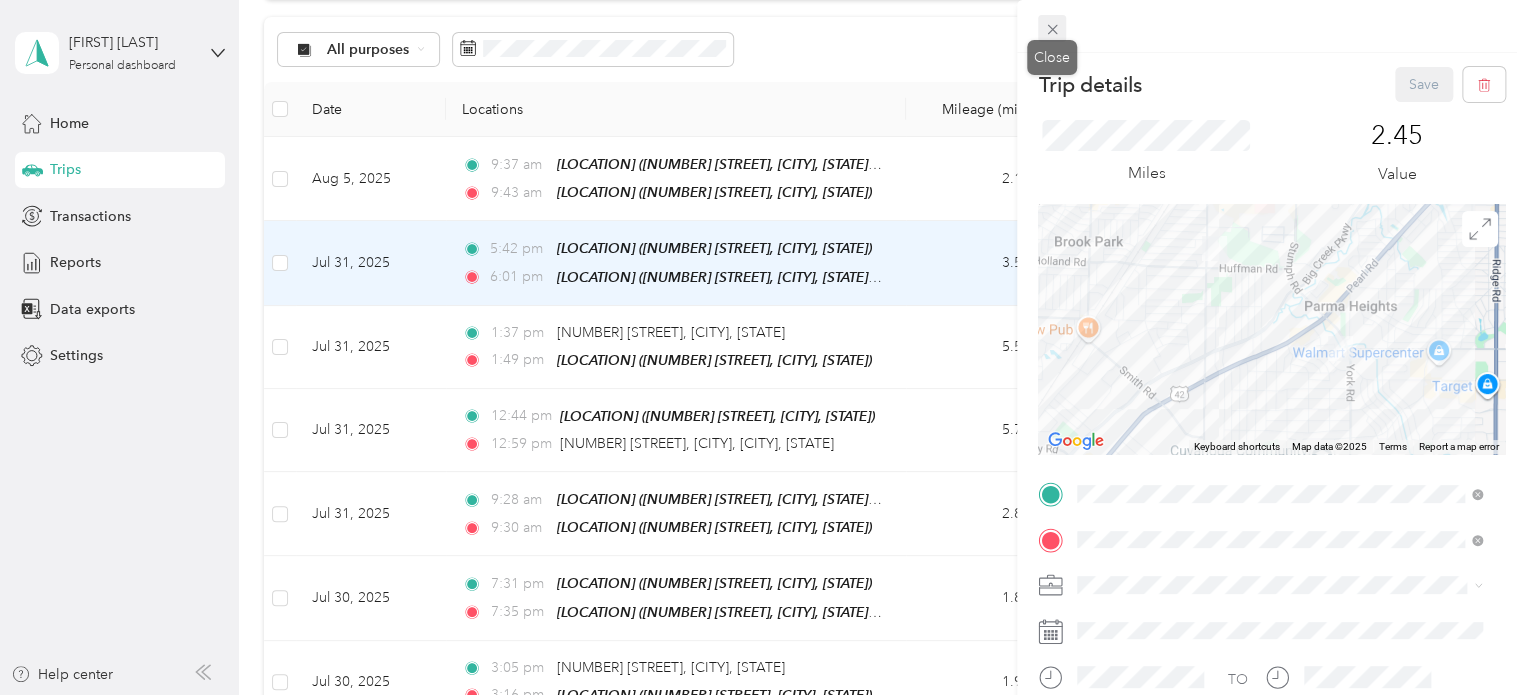 click 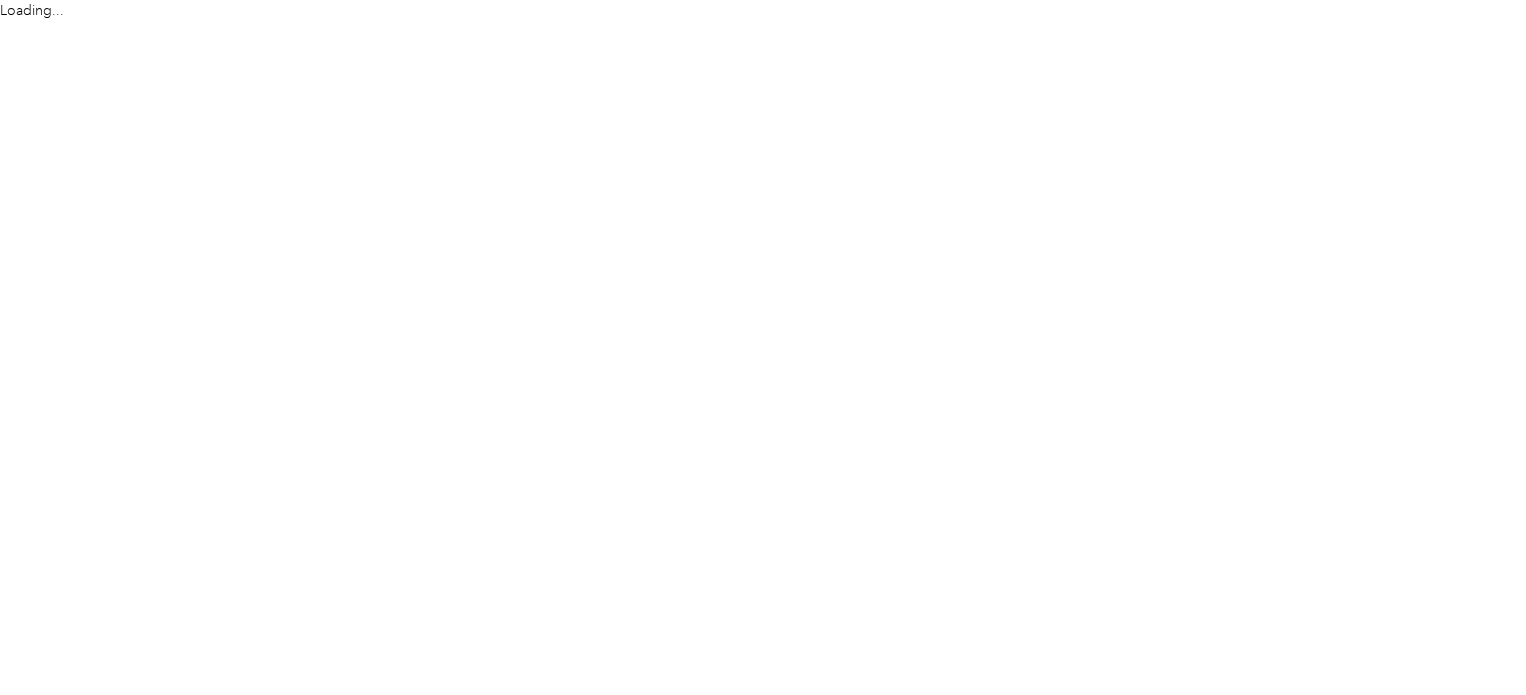 scroll, scrollTop: 0, scrollLeft: 0, axis: both 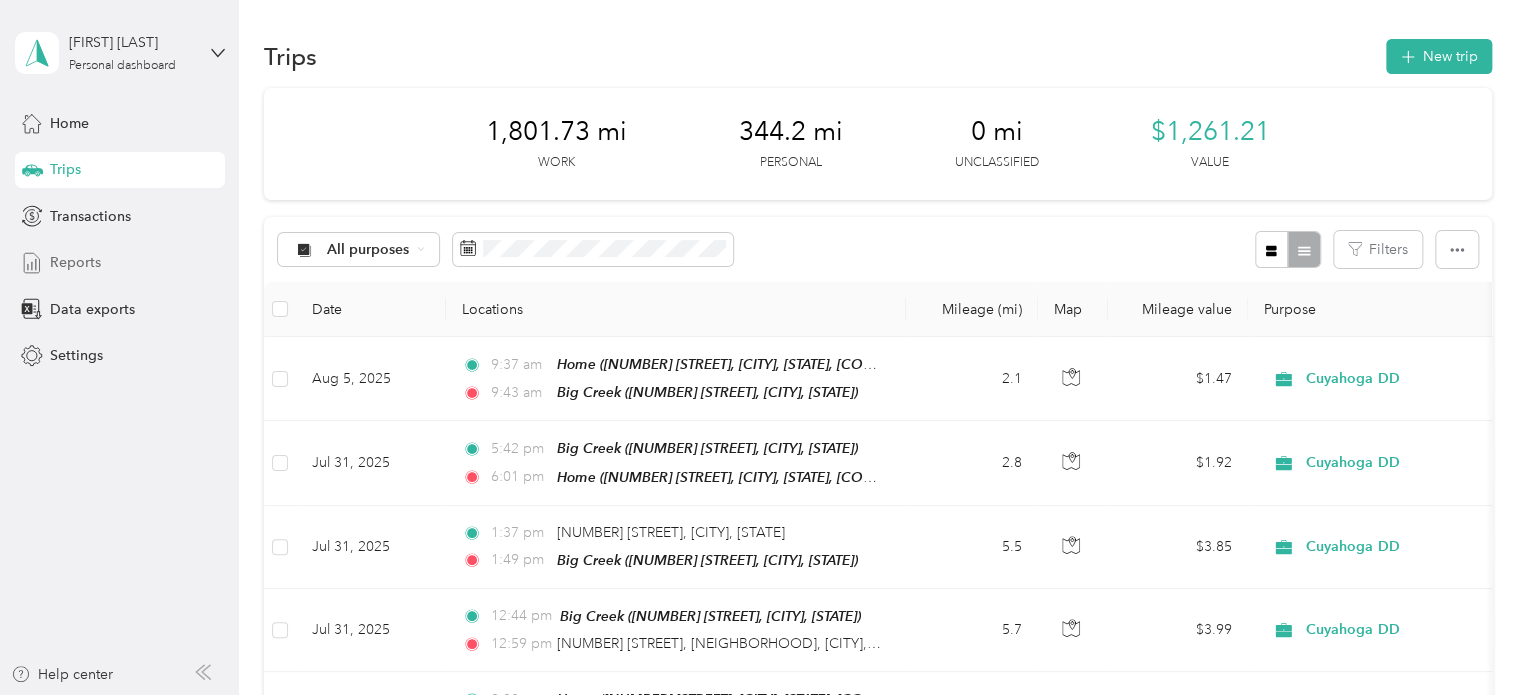 click on "Reports" at bounding box center (75, 262) 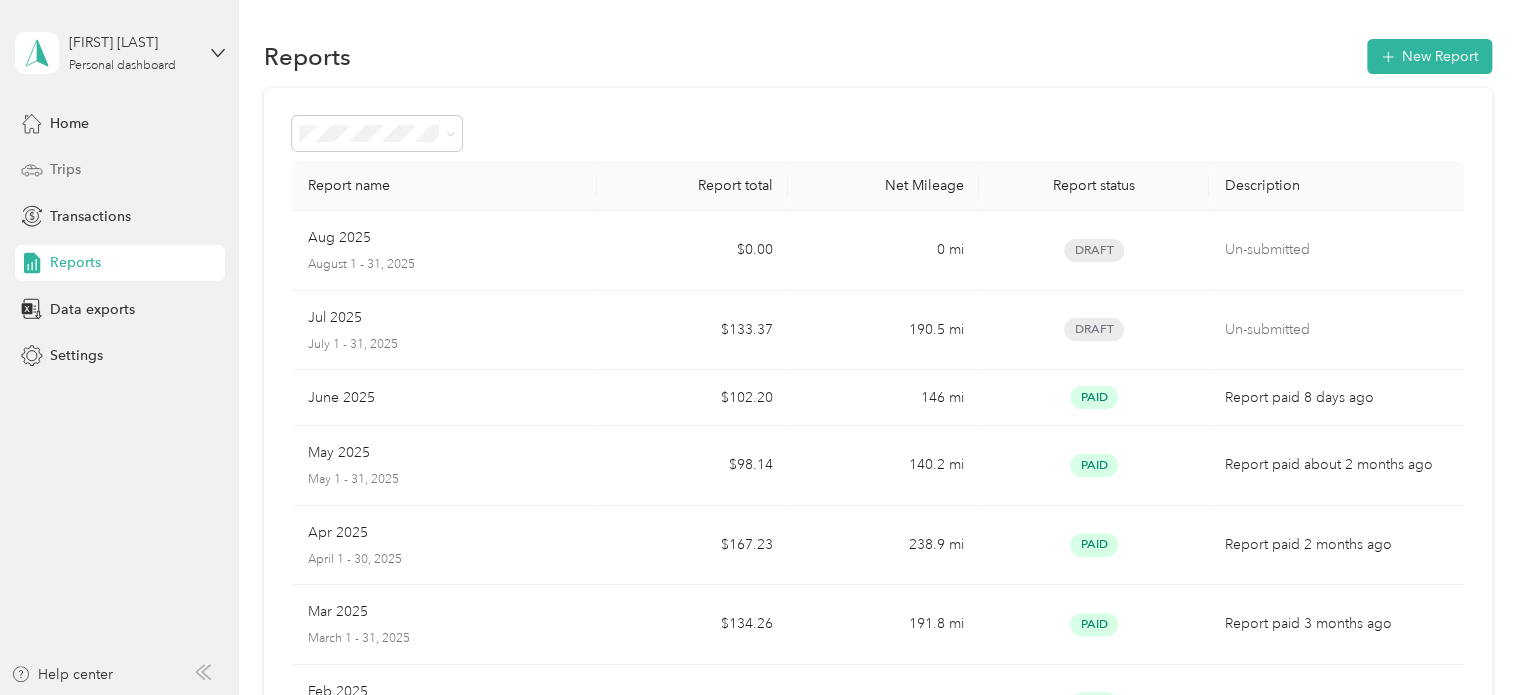click on "Trips" at bounding box center (65, 169) 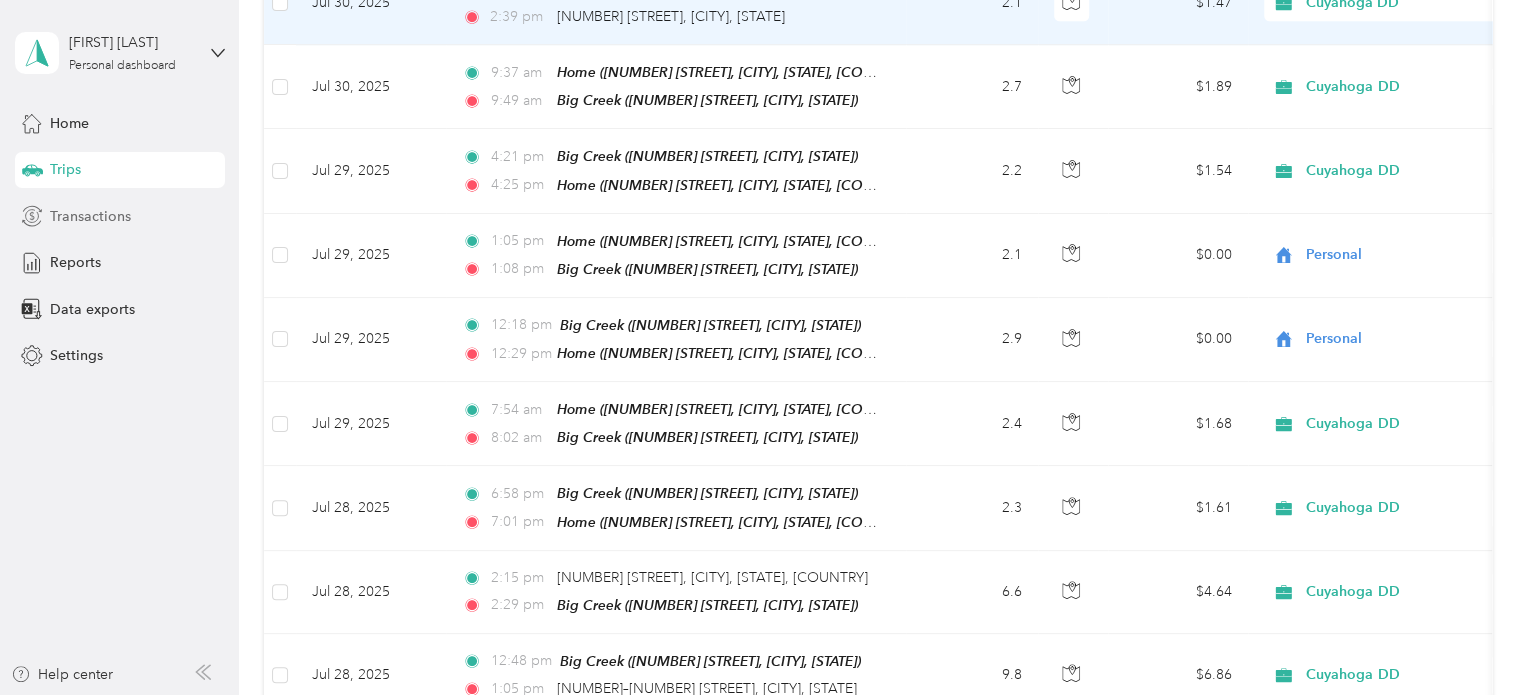 scroll, scrollTop: 700, scrollLeft: 0, axis: vertical 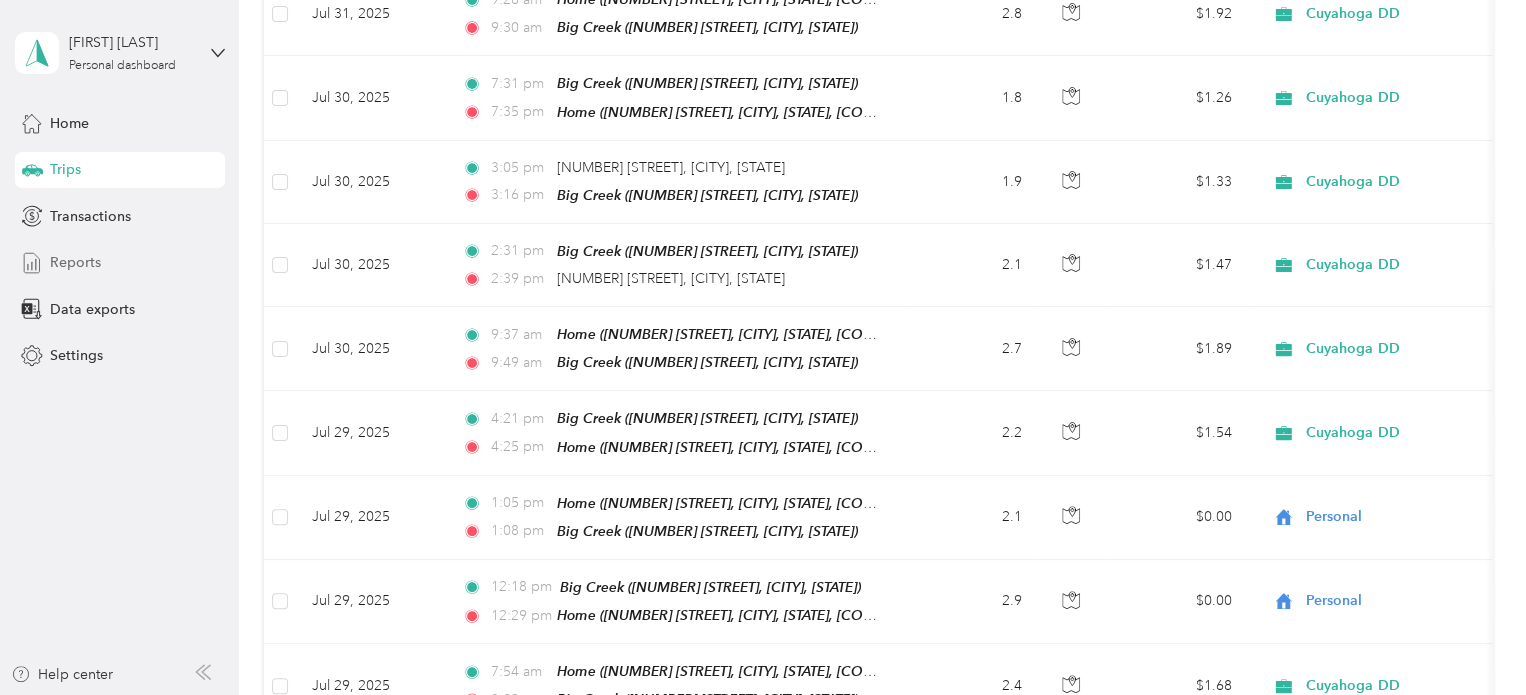 click on "Reports" at bounding box center [75, 262] 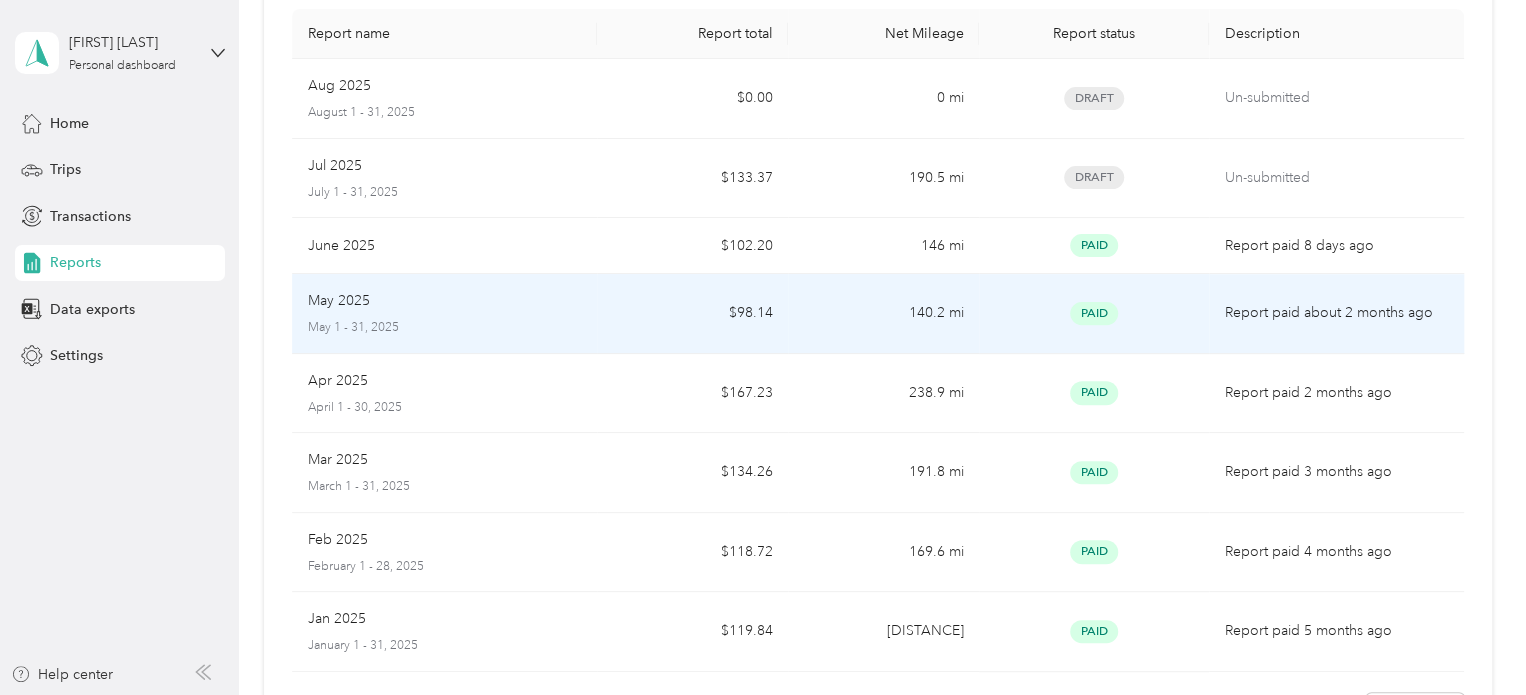 scroll, scrollTop: 116, scrollLeft: 0, axis: vertical 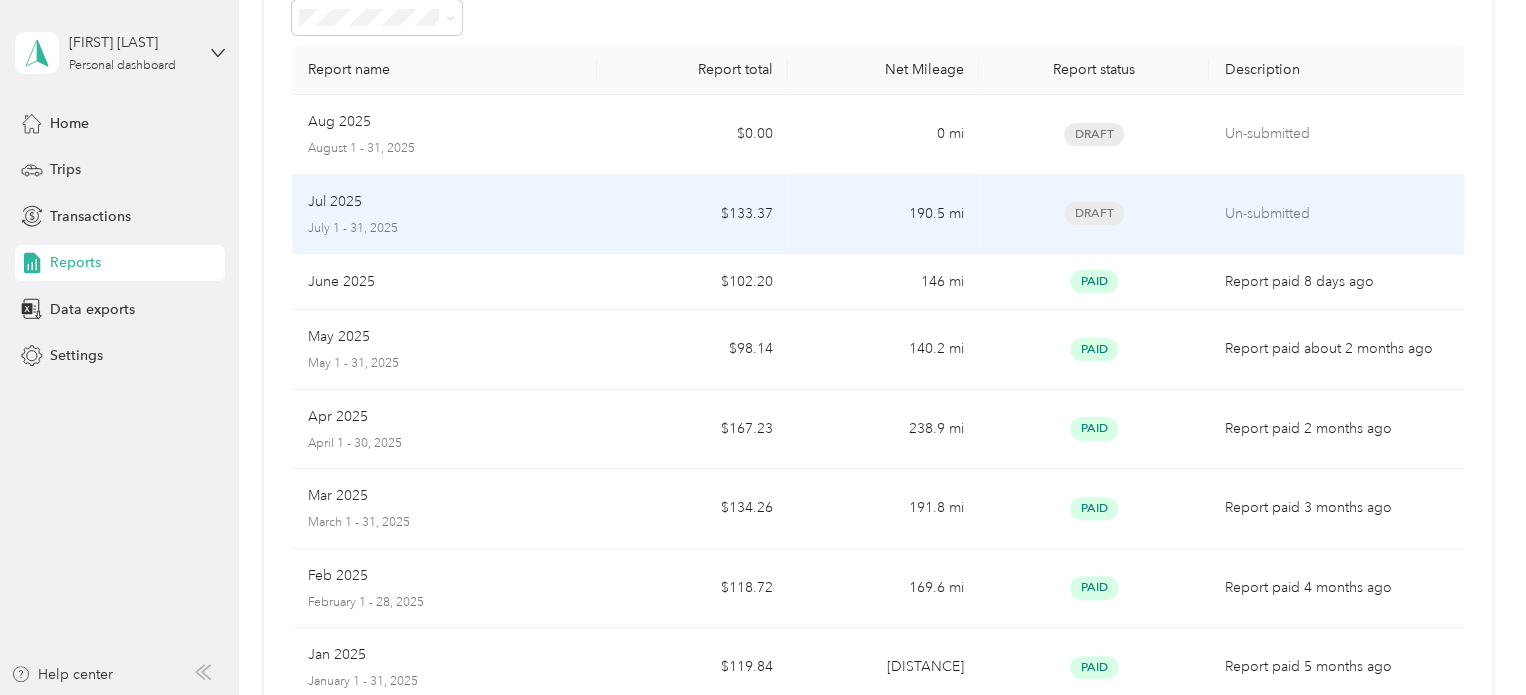 click on "Un-submitted" at bounding box center (1336, 214) 